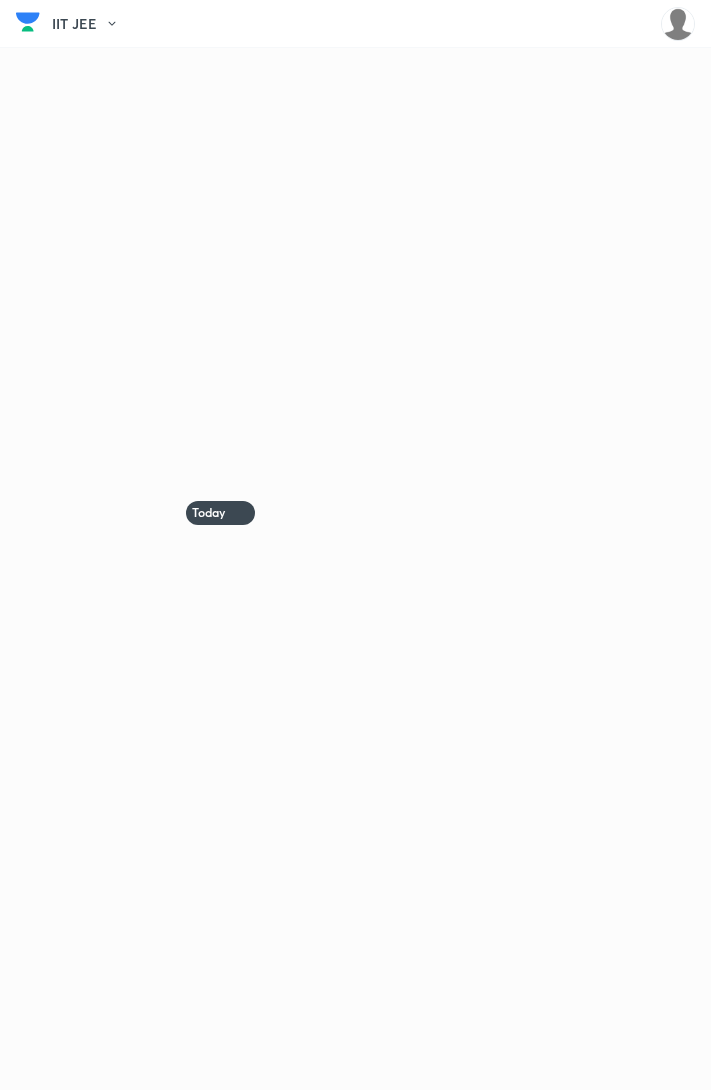 scroll, scrollTop: 0, scrollLeft: 0, axis: both 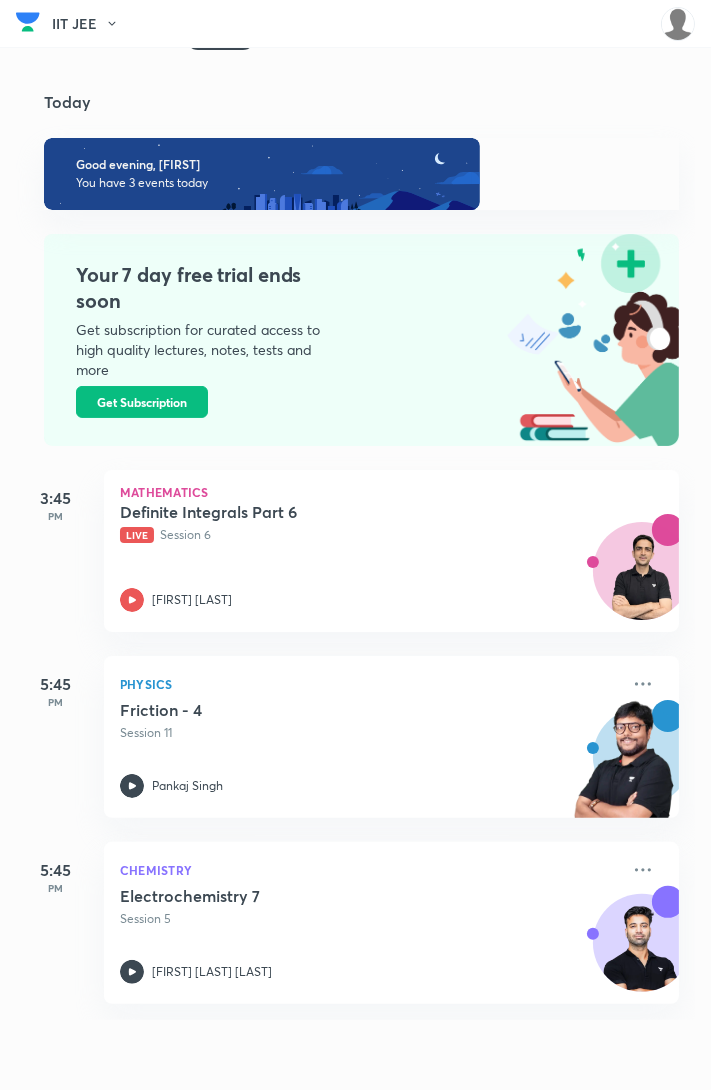 click on "IIT JEE" at bounding box center (91, 24) 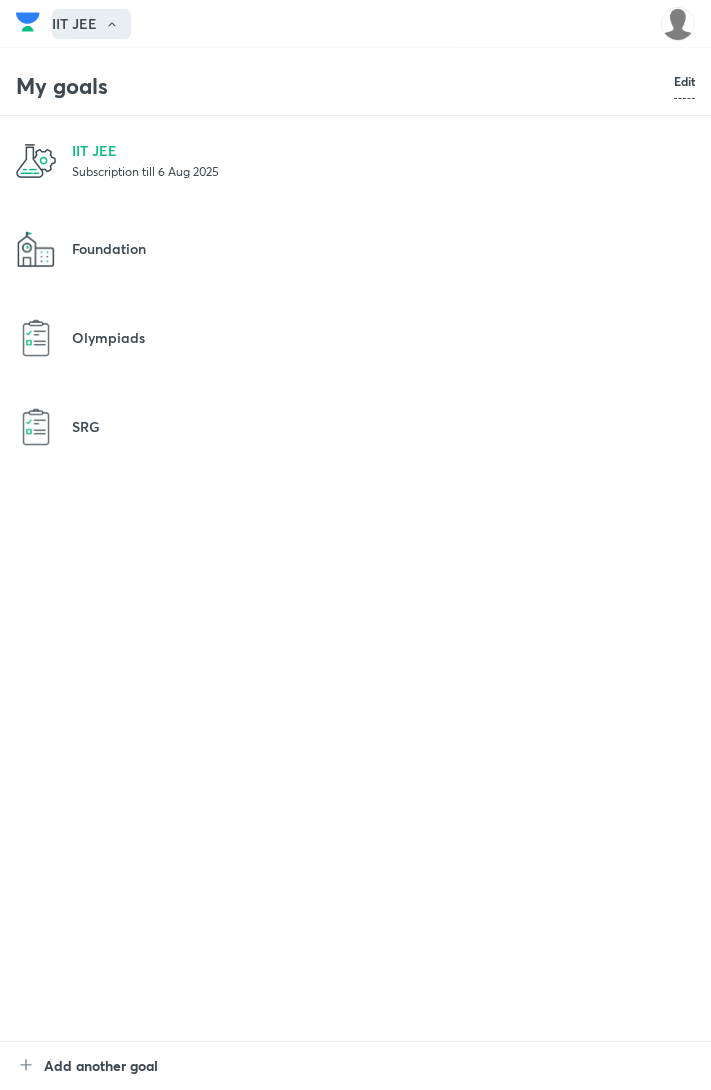 click on "IIT JEE" at bounding box center (383, 150) 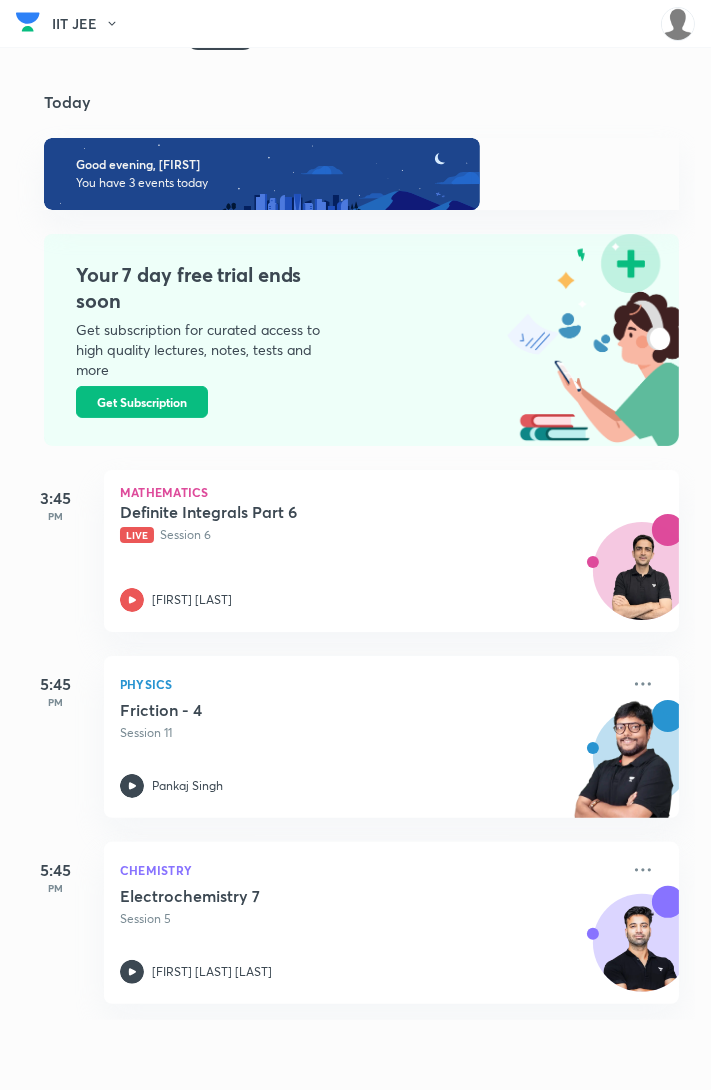 click on "Today" at bounding box center [357, 86] 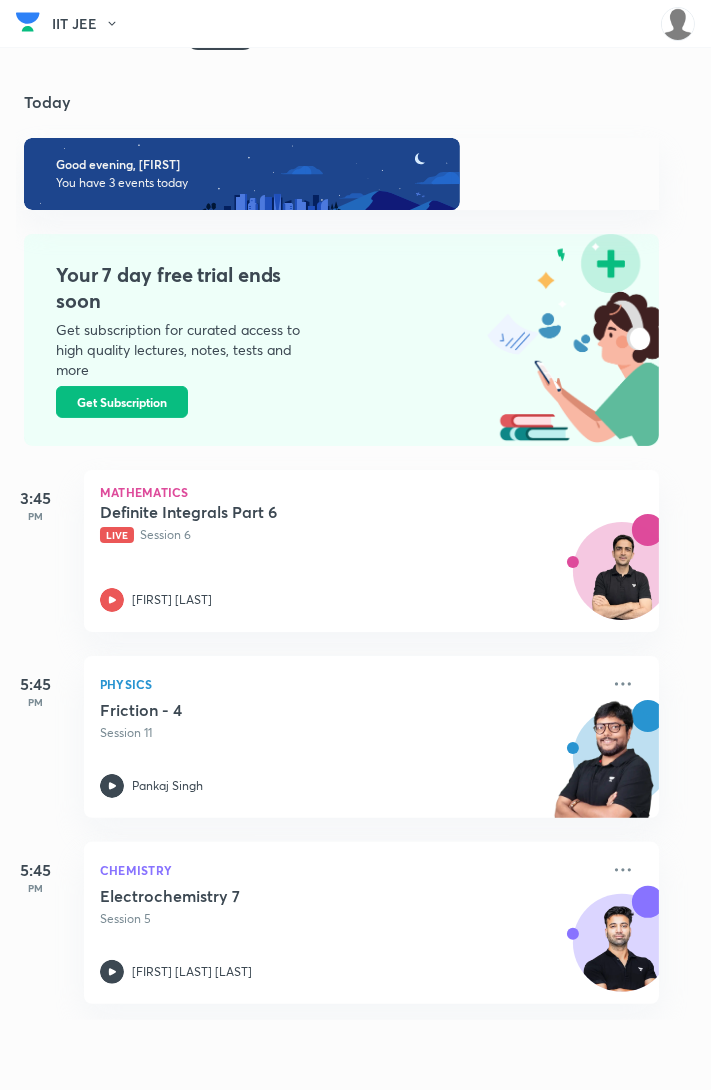 click on "[FIRST] [LAST]" at bounding box center [349, 600] 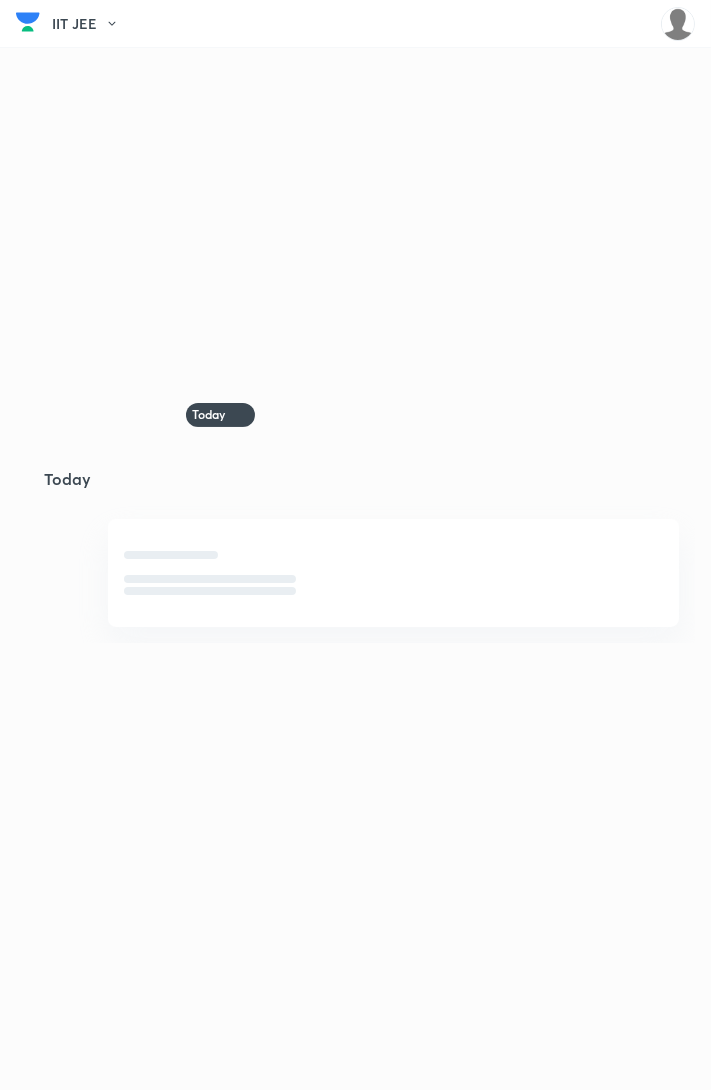 scroll, scrollTop: 0, scrollLeft: 0, axis: both 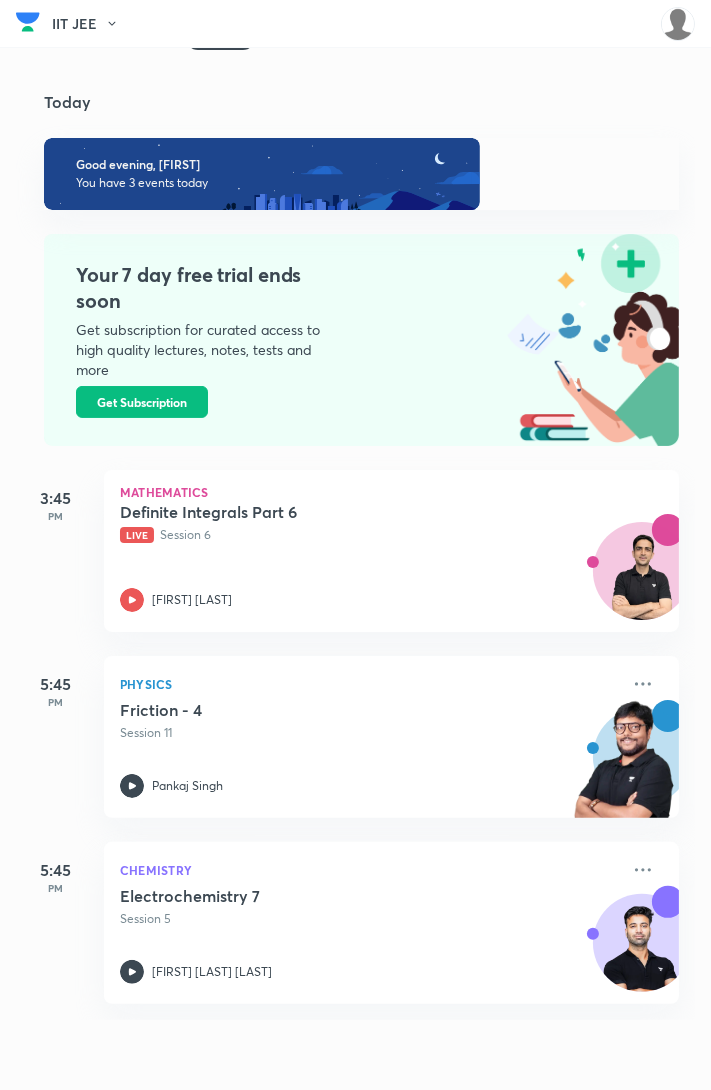 click on "Your 7 day free trial ends soon Get subscription for curated access to high quality lectures, notes, tests and more Get Subscription" at bounding box center (347, 328) 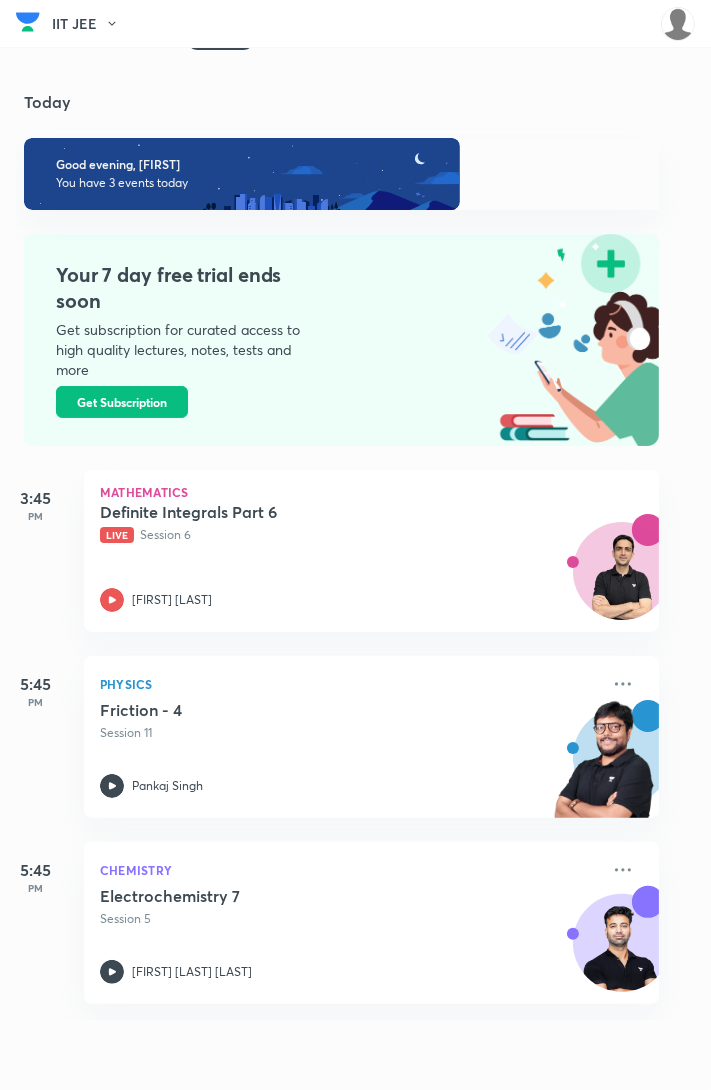scroll, scrollTop: 0, scrollLeft: 0, axis: both 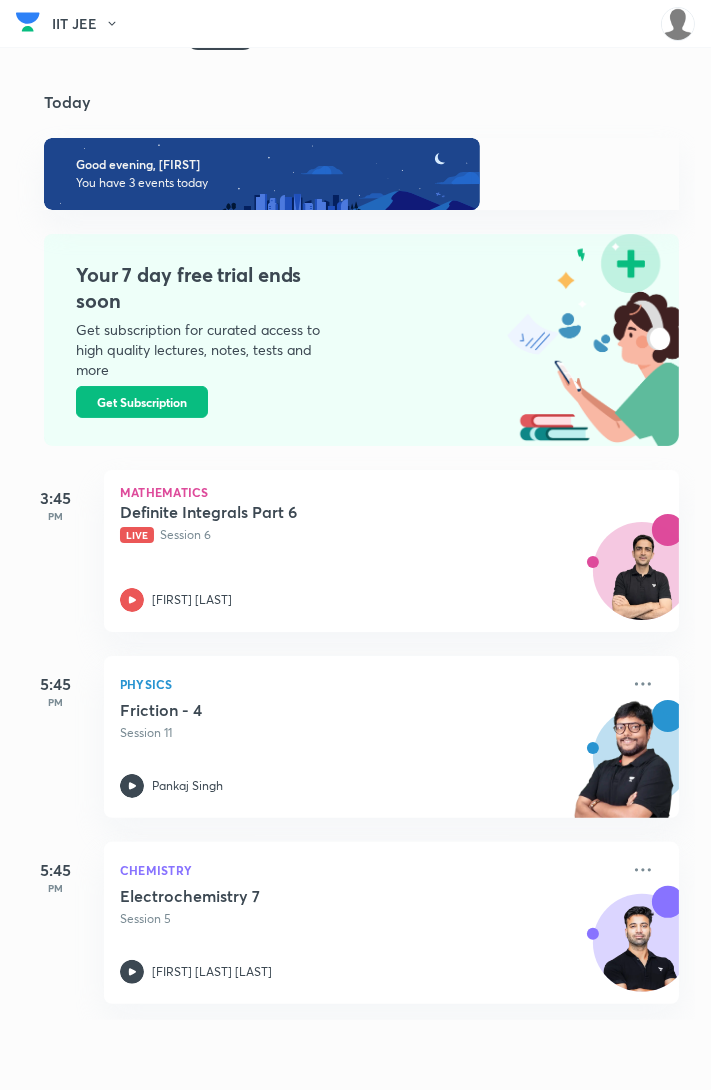 click at bounding box center [28, 22] 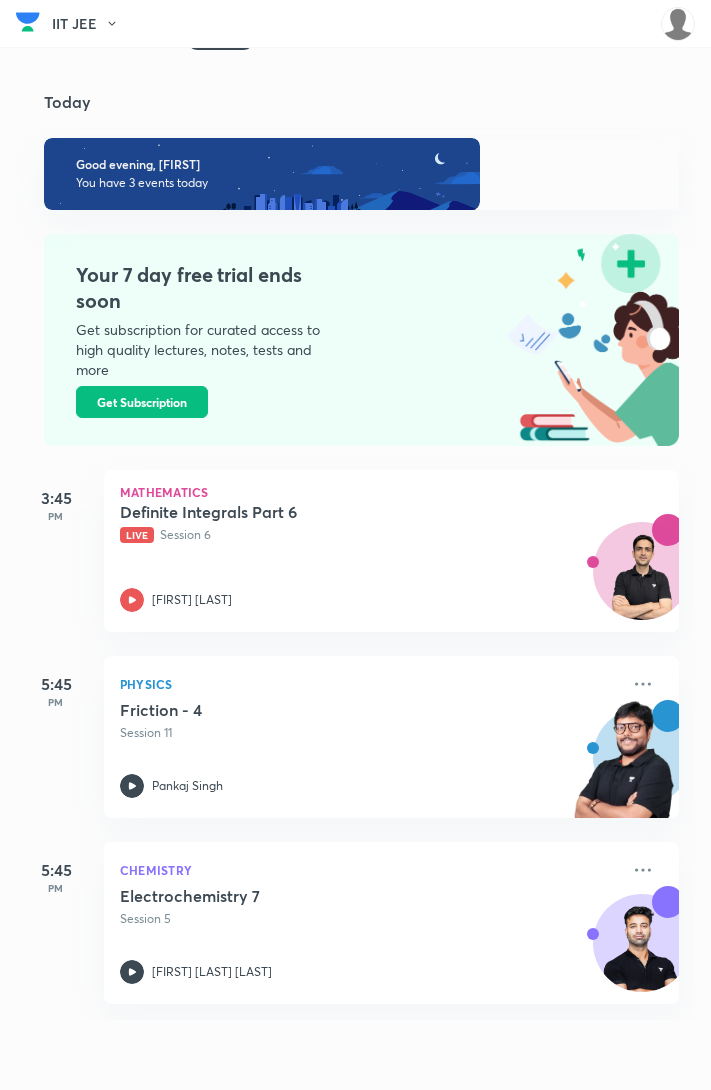 scroll, scrollTop: 0, scrollLeft: 0, axis: both 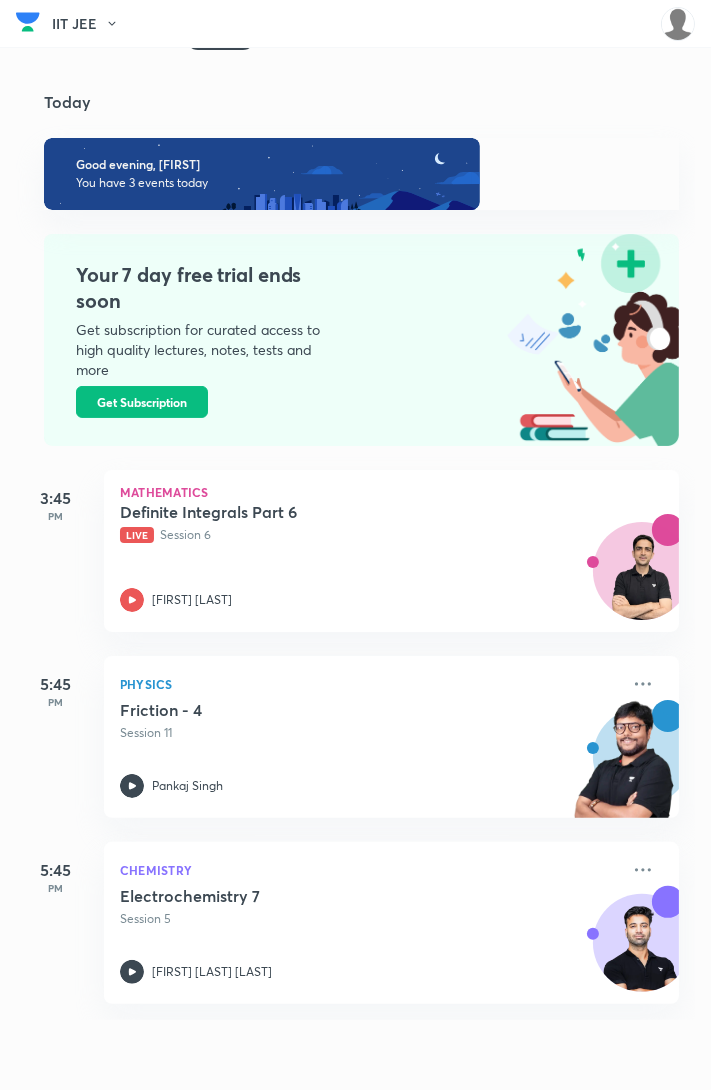 click at bounding box center [28, 22] 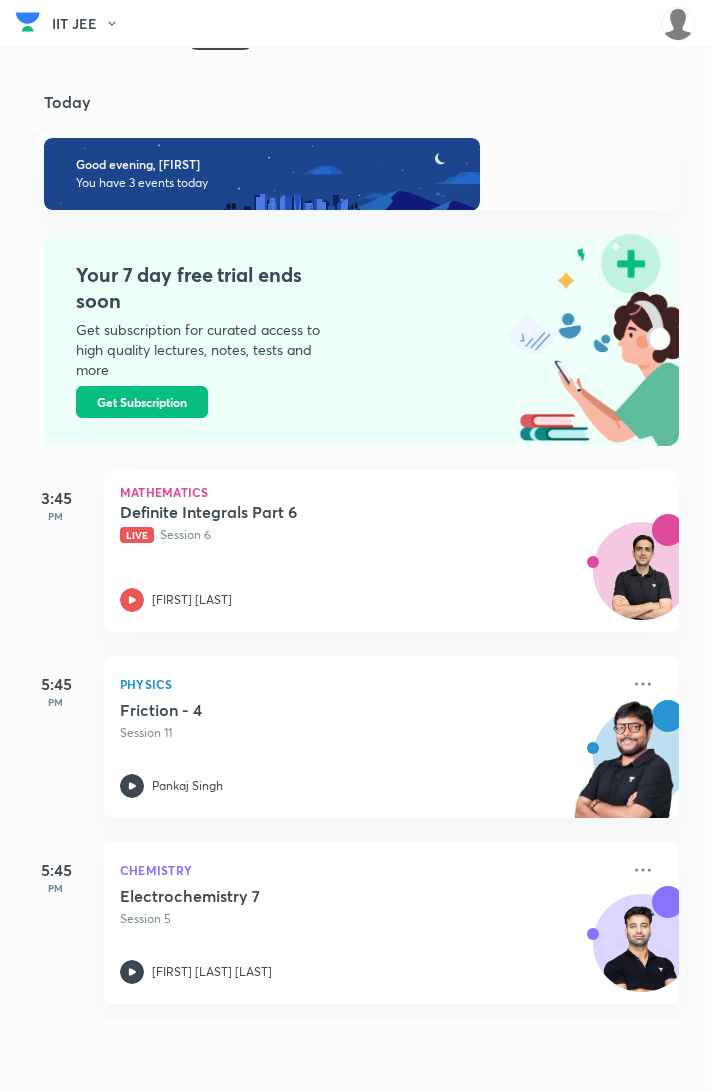 scroll, scrollTop: 0, scrollLeft: 0, axis: both 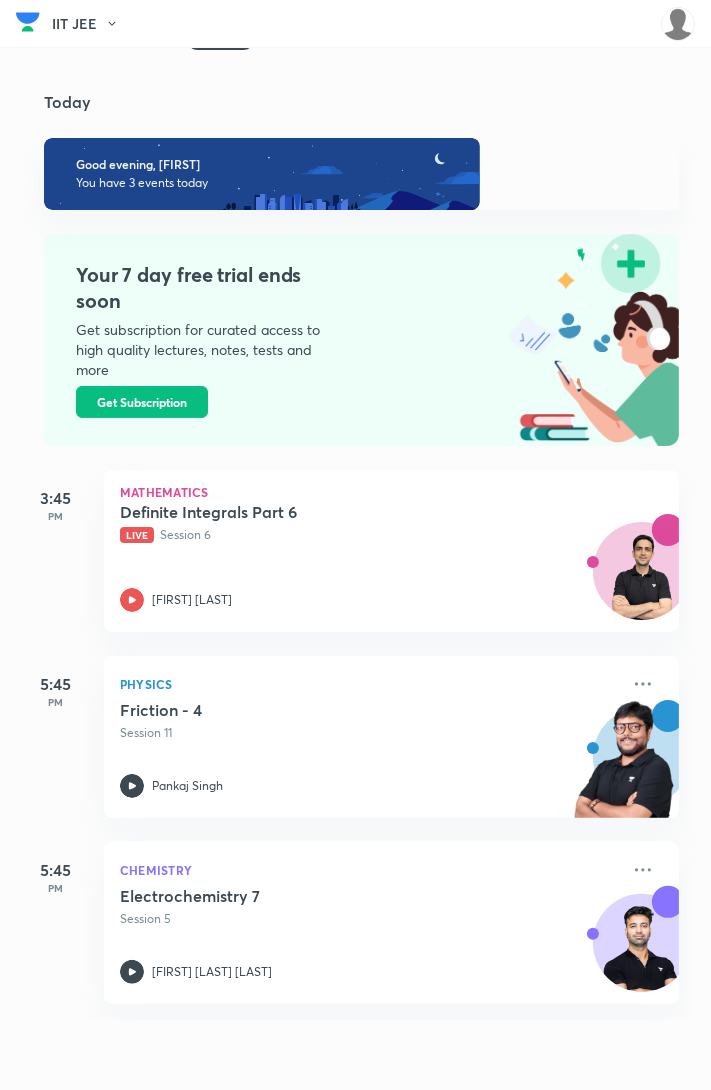 click on "IIT JEE" at bounding box center (91, 24) 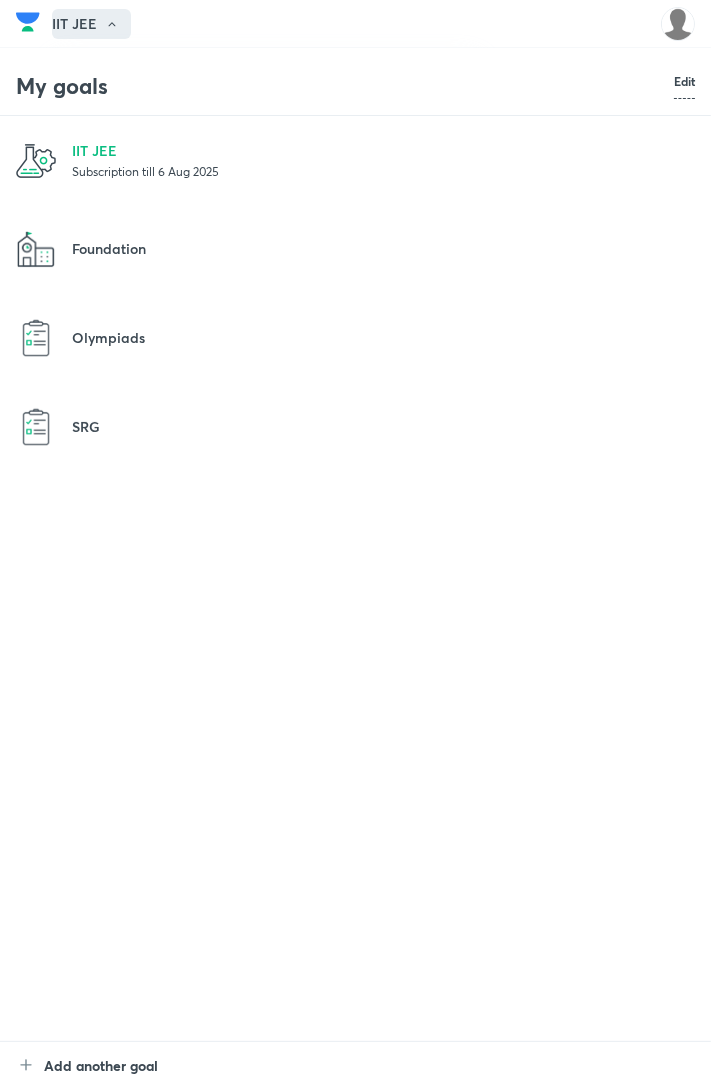 click on "Olympiads" at bounding box center (383, 337) 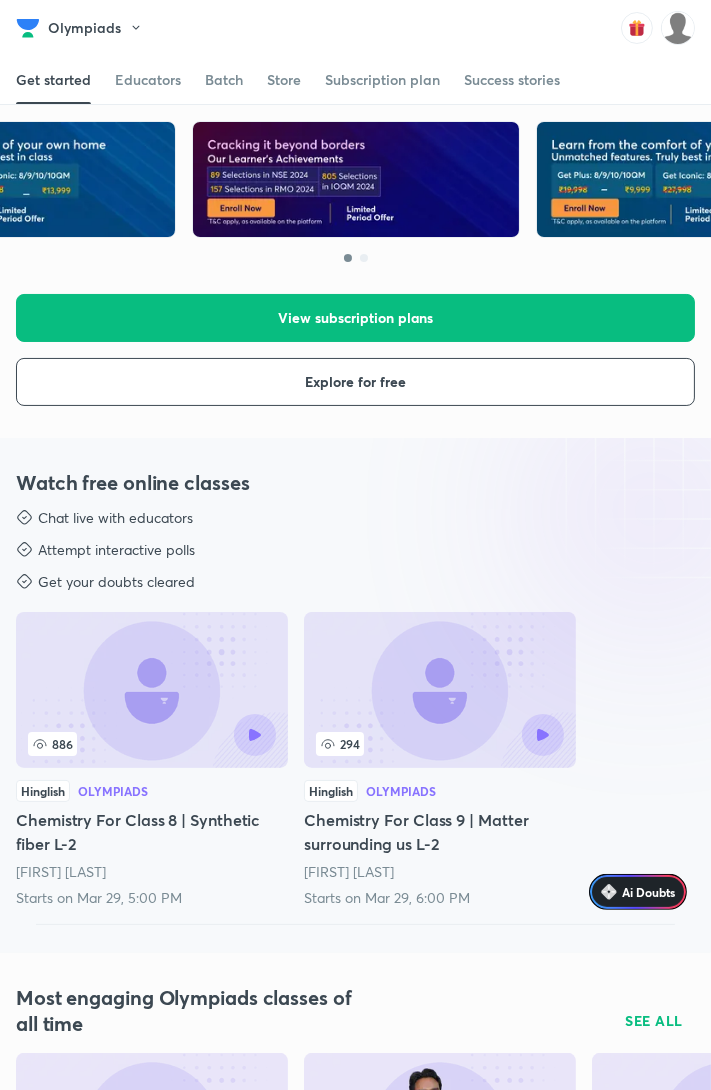click on "Olympiads" at bounding box center (101, 28) 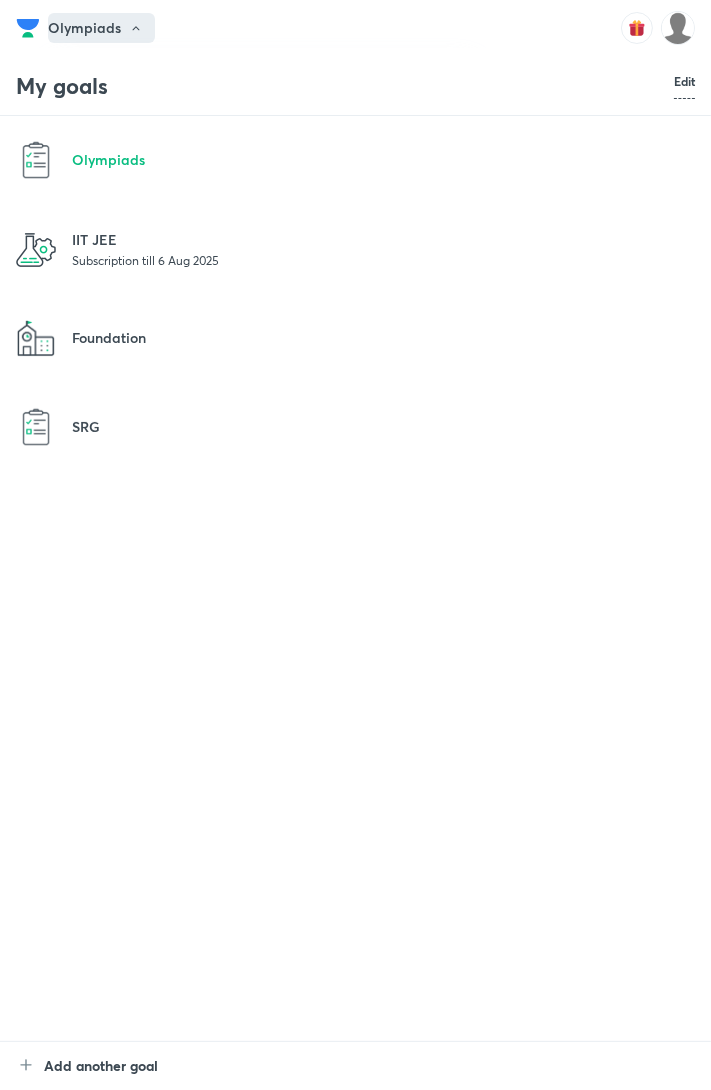 click on "Subscription till 6 Aug 2025" at bounding box center (383, 260) 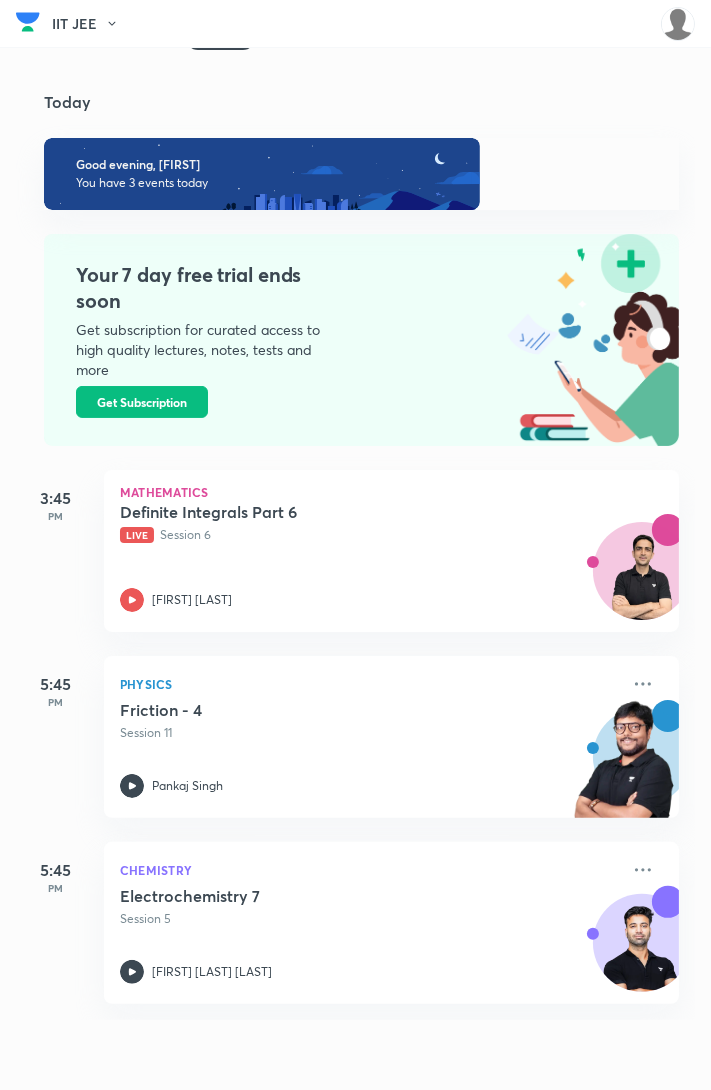 click on "Today" at bounding box center (371, 102) 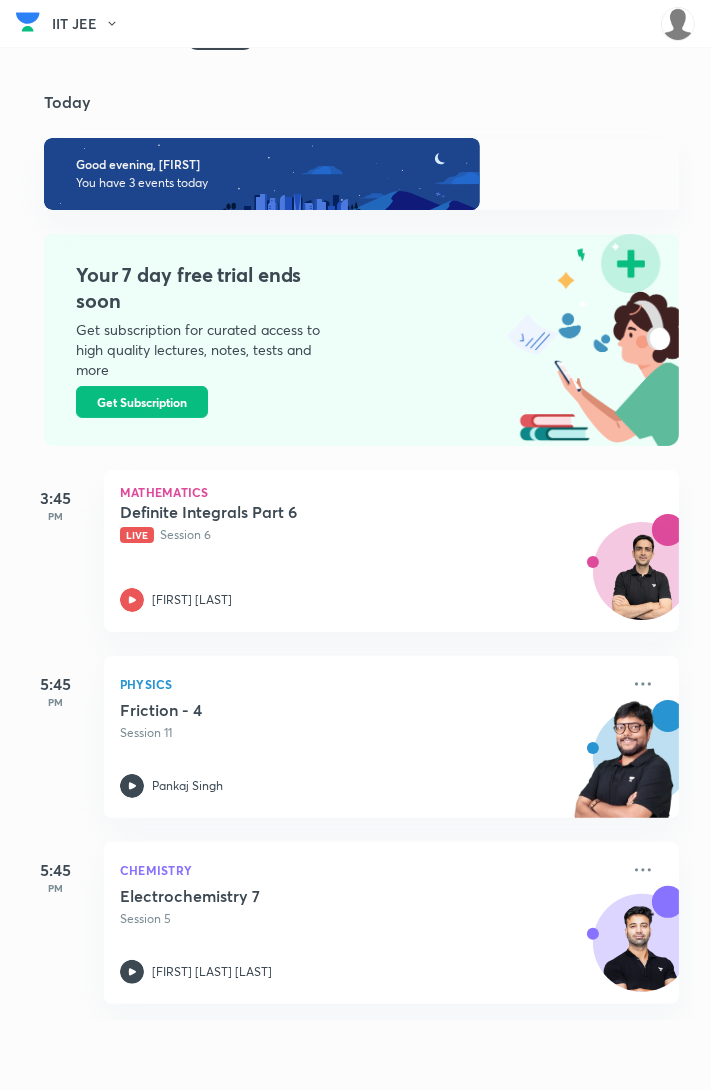 click on "Today" at bounding box center (357, 86) 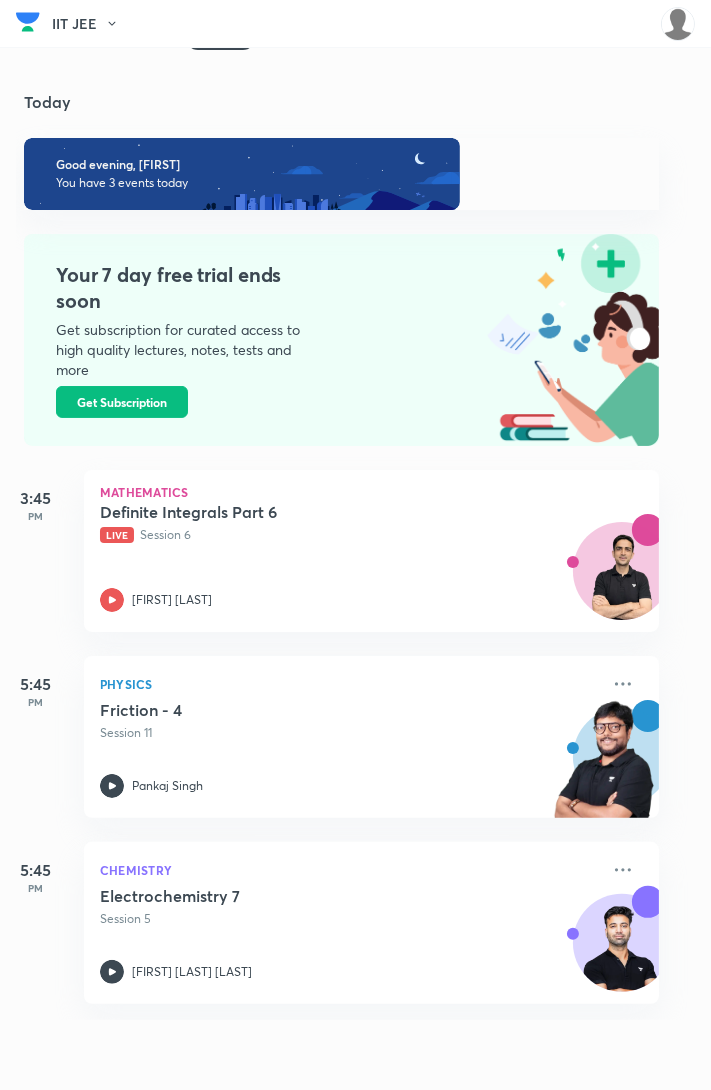 scroll, scrollTop: 0, scrollLeft: 11, axis: horizontal 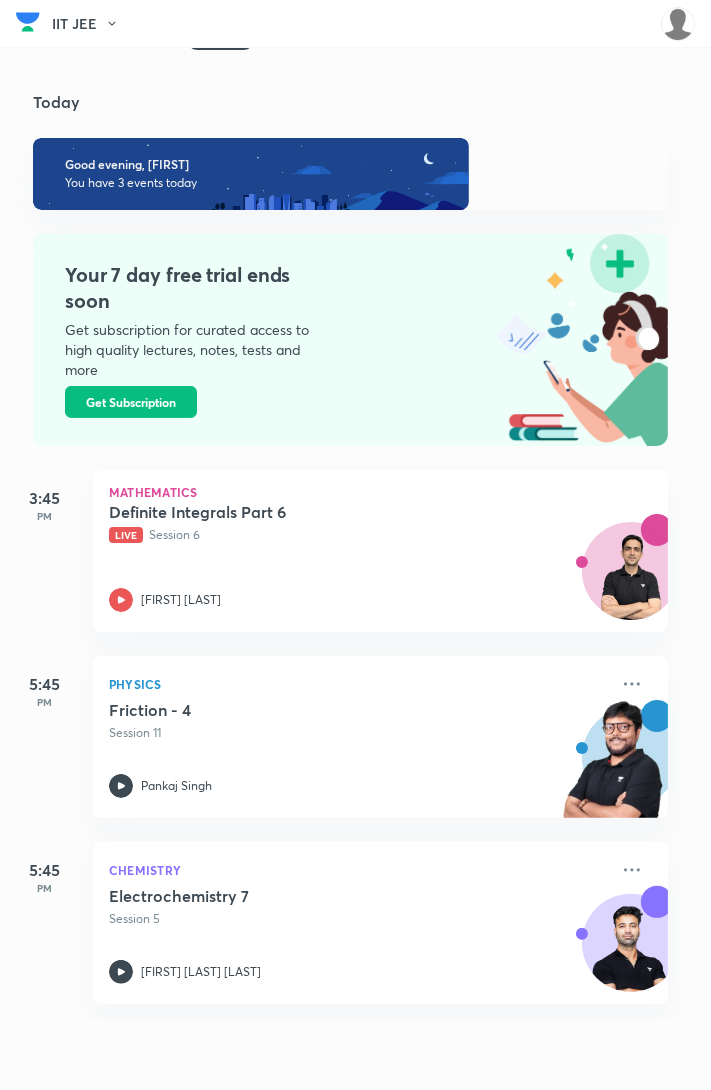 click on "Today" at bounding box center (346, 86) 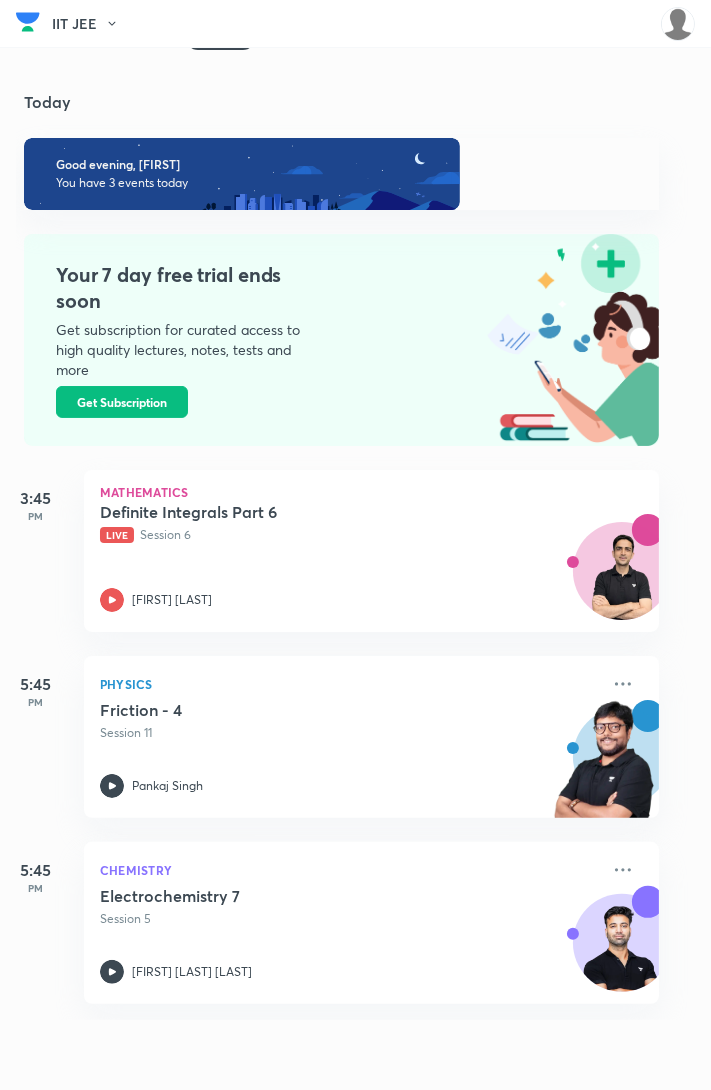 scroll, scrollTop: 0, scrollLeft: 0, axis: both 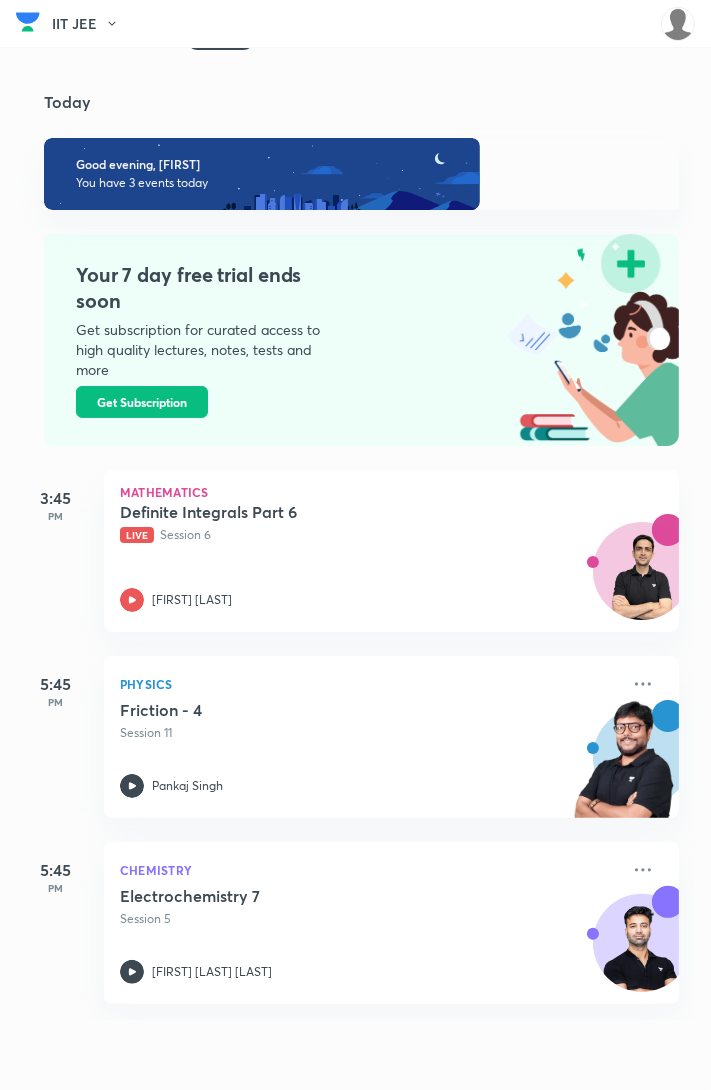 click on "IIT JEE" at bounding box center (91, 24) 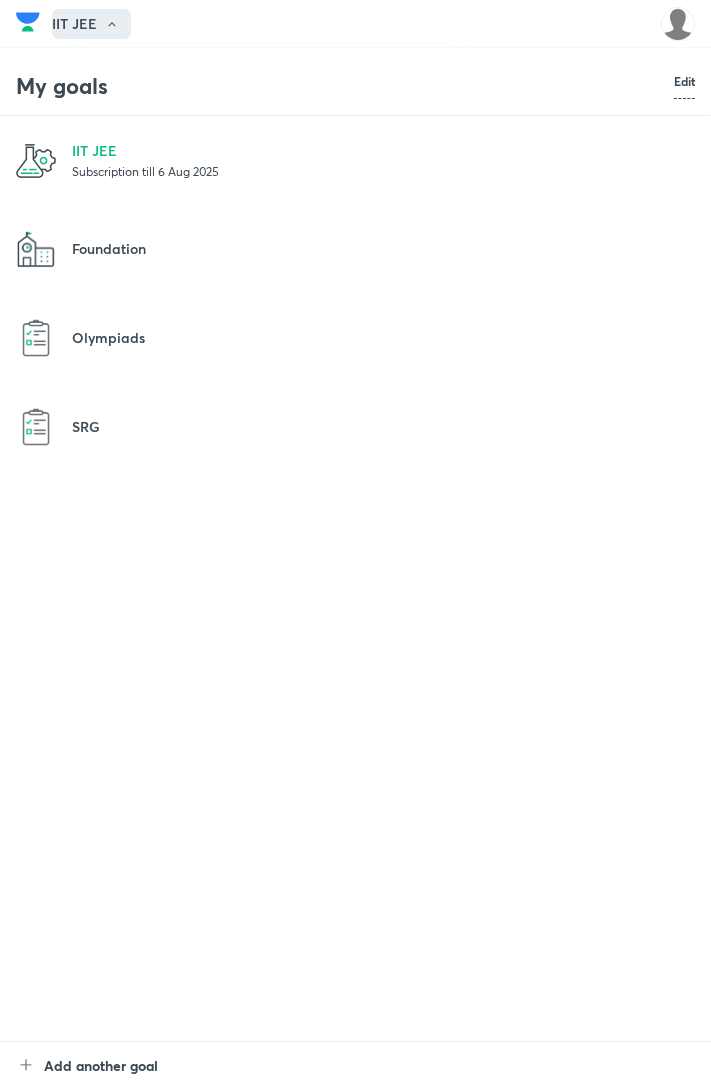 click on "IIT JEE" at bounding box center (383, 150) 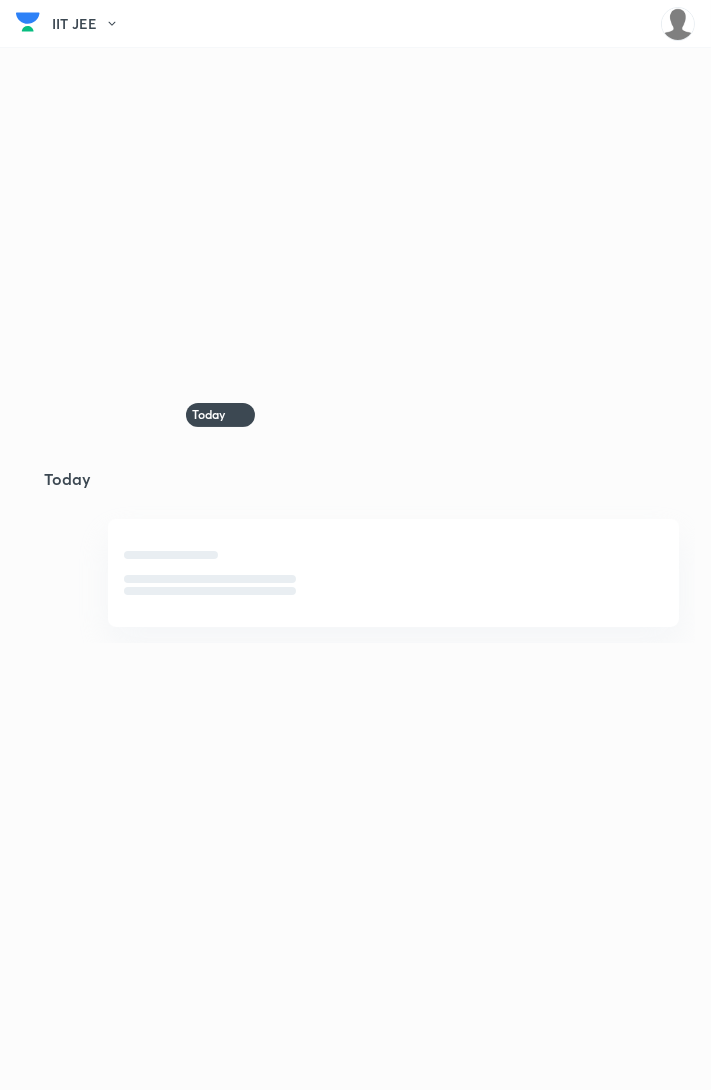 scroll, scrollTop: 0, scrollLeft: 0, axis: both 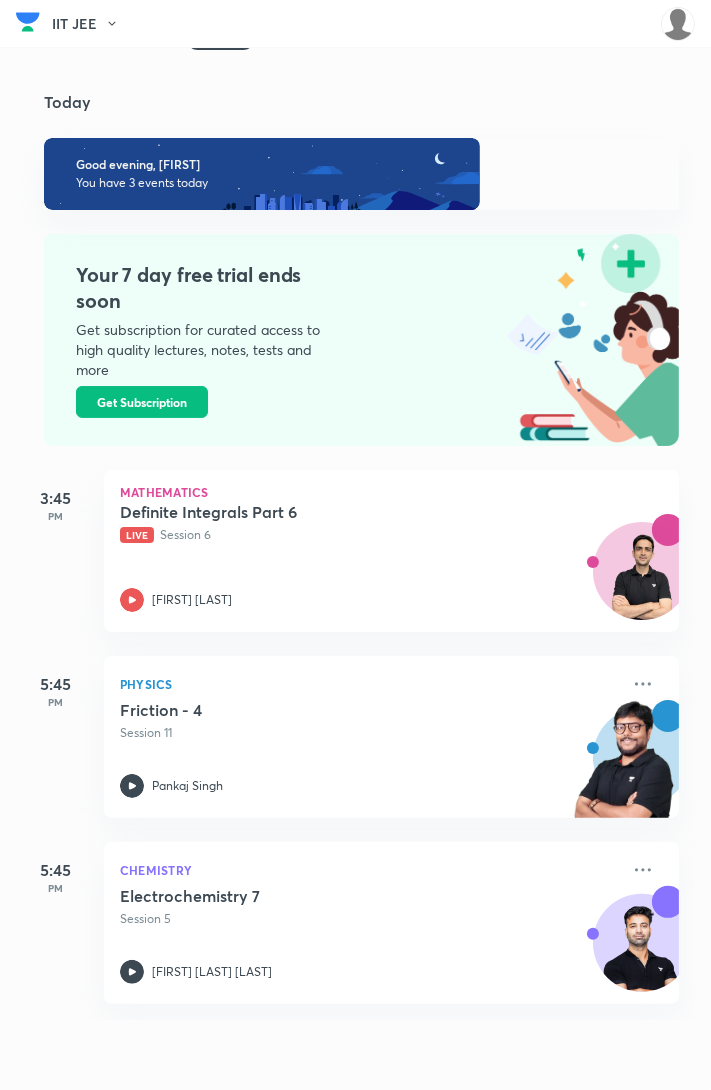 click on "Today Today Good evening, [FIRST] You have 3 events today Your 7 day free trial ends soon Get subscription for curated access to high quality lectures, notes, tests and more Get Subscription 3:45 PM Mathematics Definite Integrals Part 6 Live Session 6 [FIRST] [LAST] 5:45 PM Physics Friction - 4 Session 11 [FIRST] [LAST] 5:45 PM Chemistry Electrochemistry 7 Session 5 [FIRST] [LAST] [LAST] [MONTH] [YEAR] S M T W T F S 27 28 29 30 31 1 2 3 4 5 6 7 8 9 10 11 12 13 14 15 16 17 18 19 20 21 22 23 24 25 26 27 28 29 30 31 1 2 3 4 5 6 Refer friends Win a laptop, vouchers & more" at bounding box center (355, 537) 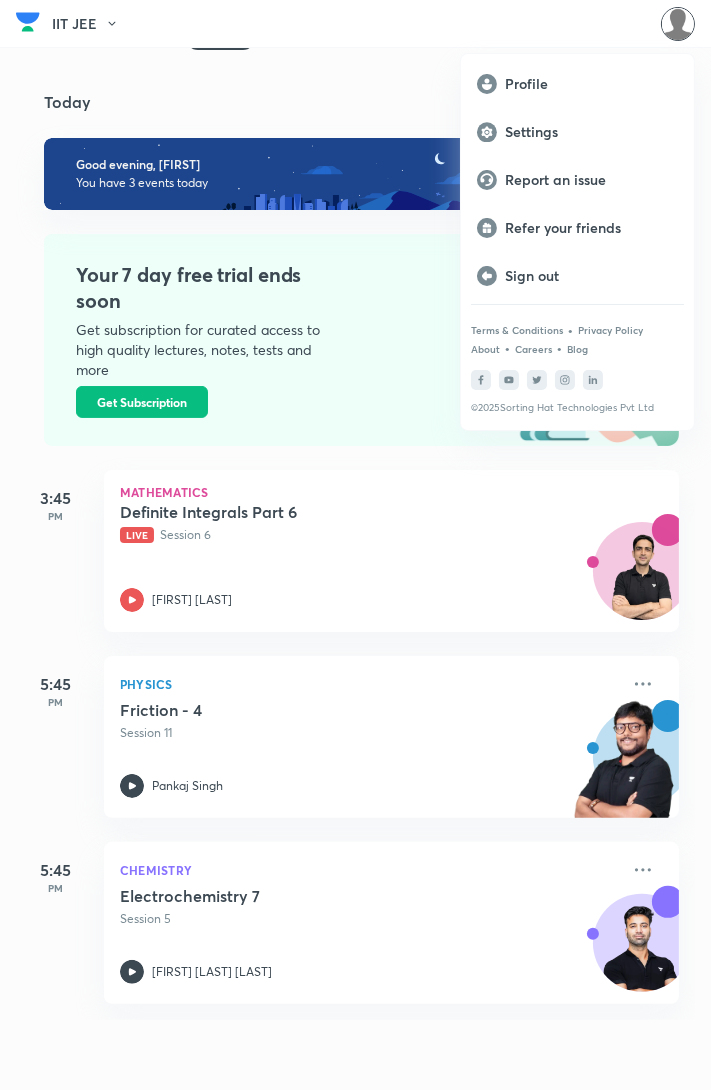 click on "Settings" at bounding box center [591, 132] 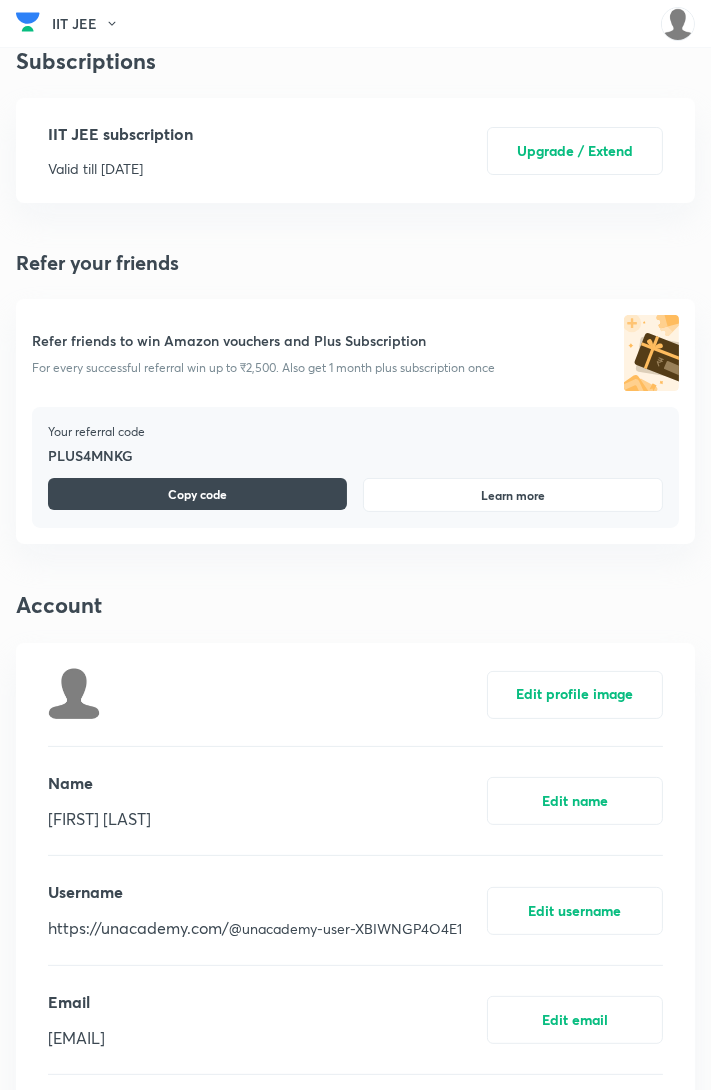 click on "IIT JEE subscription Valid till [DATE]" at bounding box center (120, 150) 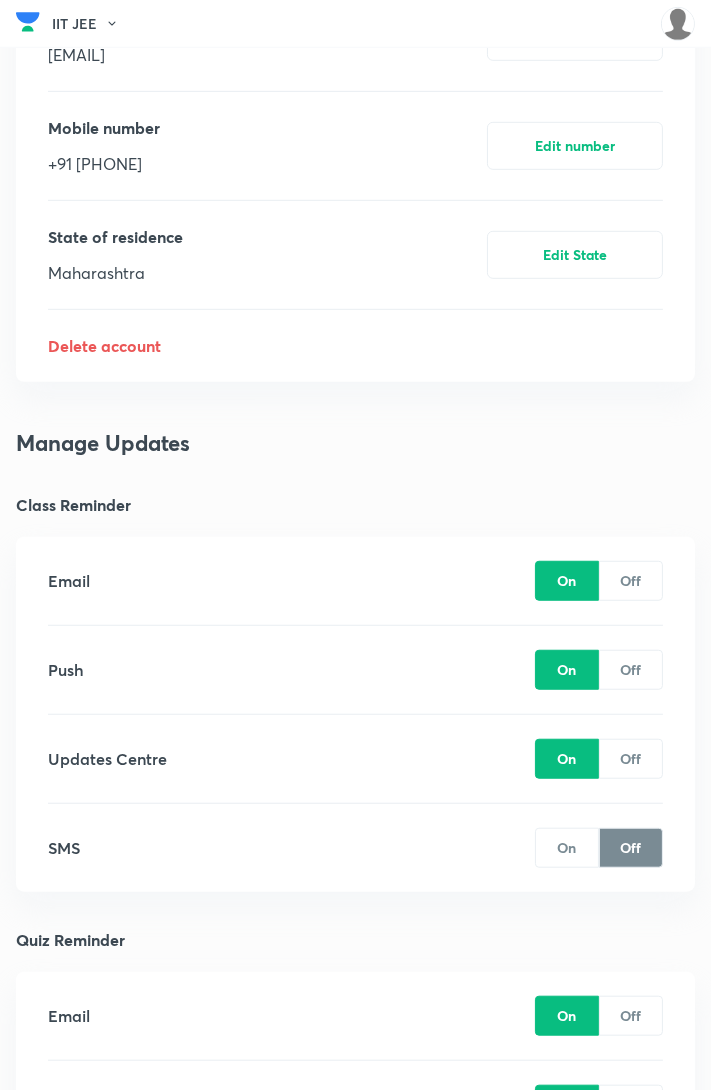 click on "Settings Subscriptions Refer your friends Account Manage Updates Prior Plus Courses Subscriptions IIT JEE subscription Valid till [DATE] Upgrade / Extend Refer your friends Refer friends to win Amazon vouchers and Plus Subscription For every successful referral win up to ₹2,500. Also get 1 month plus subscription once Your referral code PLUS4MNKG Copy code Learn more Account Edit profile image Name [FIRST] [LAST] Edit name Username https://unacademy.com/ @unacademy-user-XBIWNGP4O4E1 Edit username Email [EMAIL] Edit email Mobile number +91 [PHONE] Edit number State of residence [STATE] Edit State Delete account Manage Updates Class Reminder Email On Off Push On Off Updates Centre On Off SMS On Off Quiz Reminder Email On Off Push On Off Updates Centre On Off SMS On Off Test series reminder Email On Off Push On Off Updates Centre On Off SMS On Off Daily Digest Email On Off Push On Off Updates Centre On Off Test results ready Email On Off Push On Off Updates Centre On Off Email On Off" at bounding box center (355, 1431) 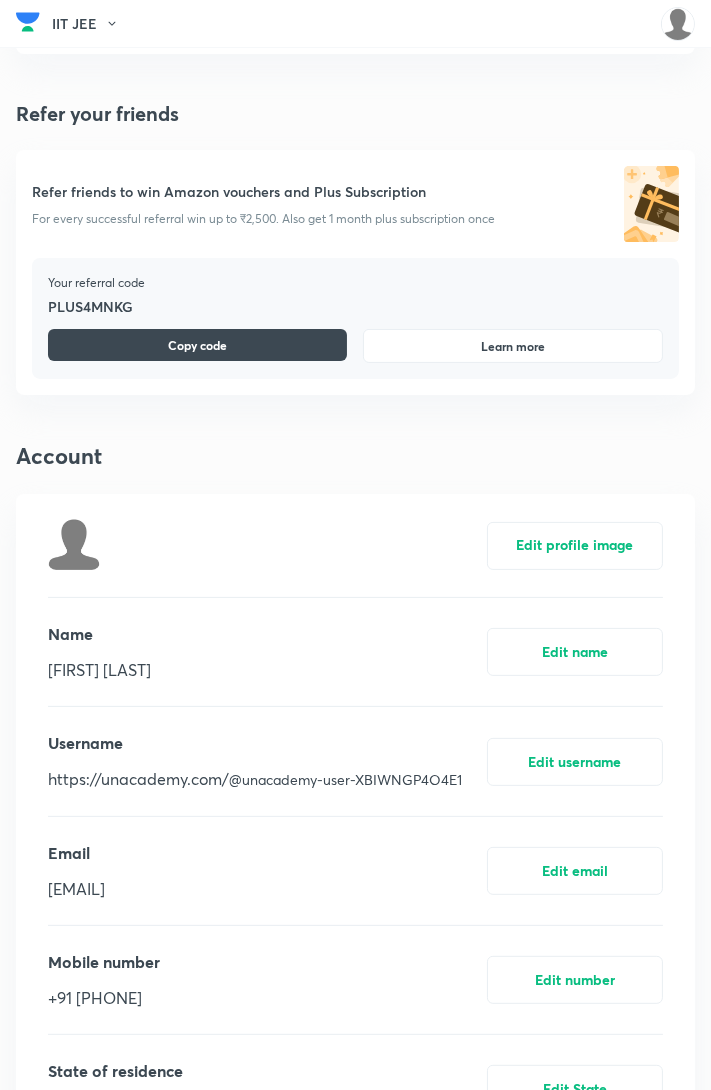 scroll, scrollTop: 0, scrollLeft: 0, axis: both 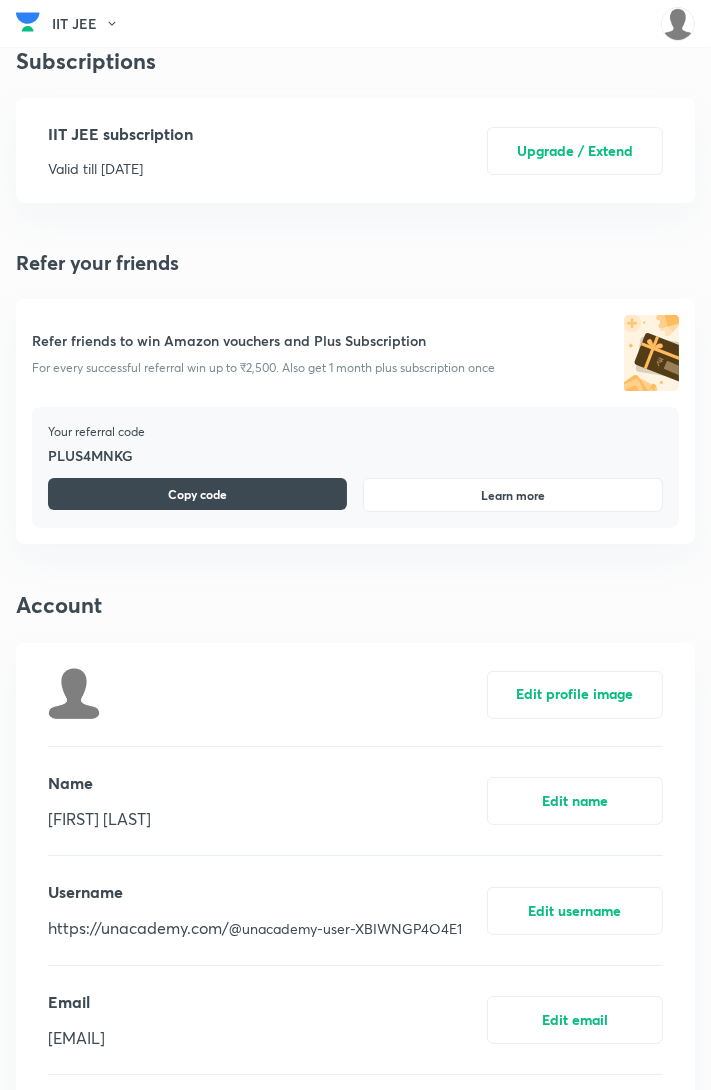 click on "Upgrade / Extend" at bounding box center [575, 151] 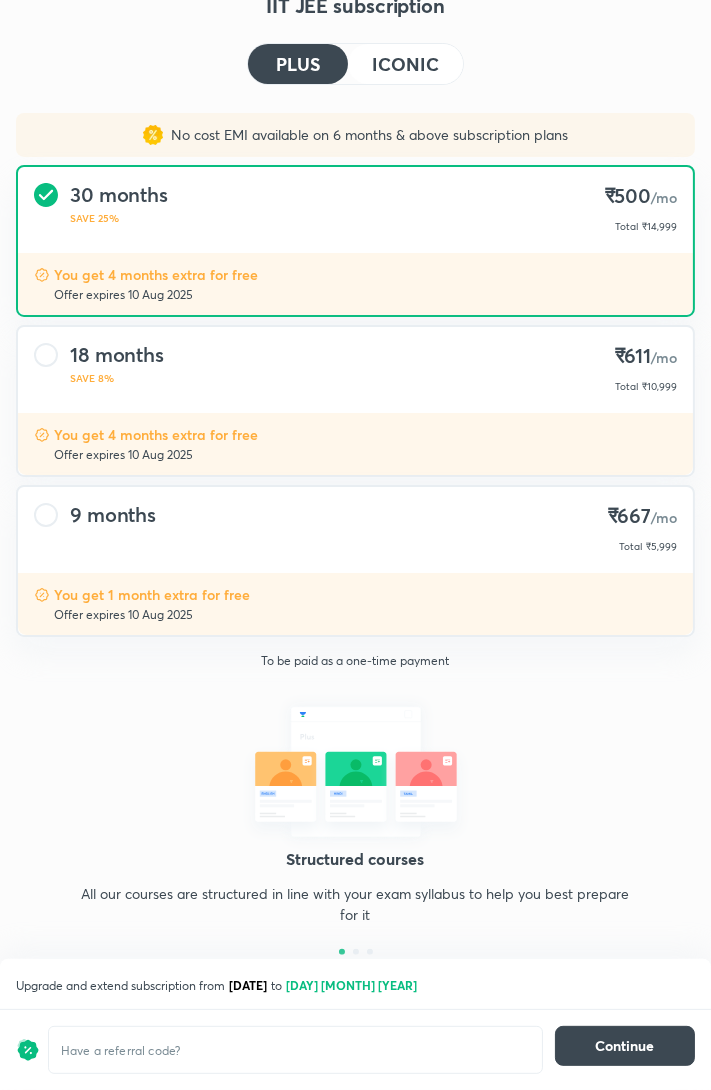 scroll, scrollTop: 0, scrollLeft: 0, axis: both 